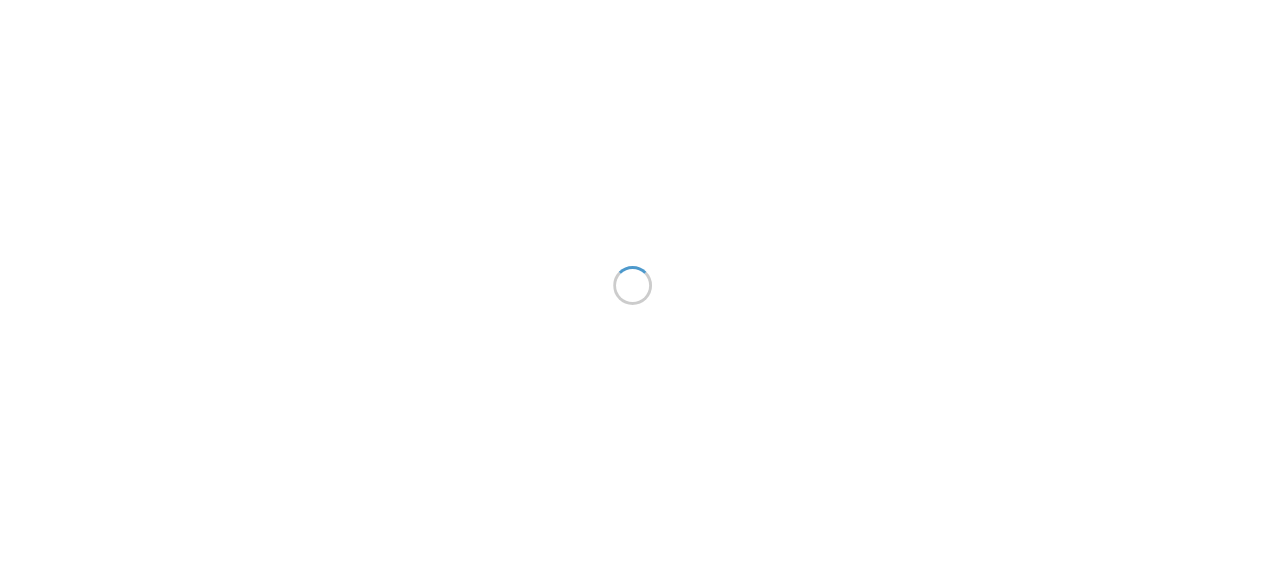 scroll, scrollTop: 0, scrollLeft: 0, axis: both 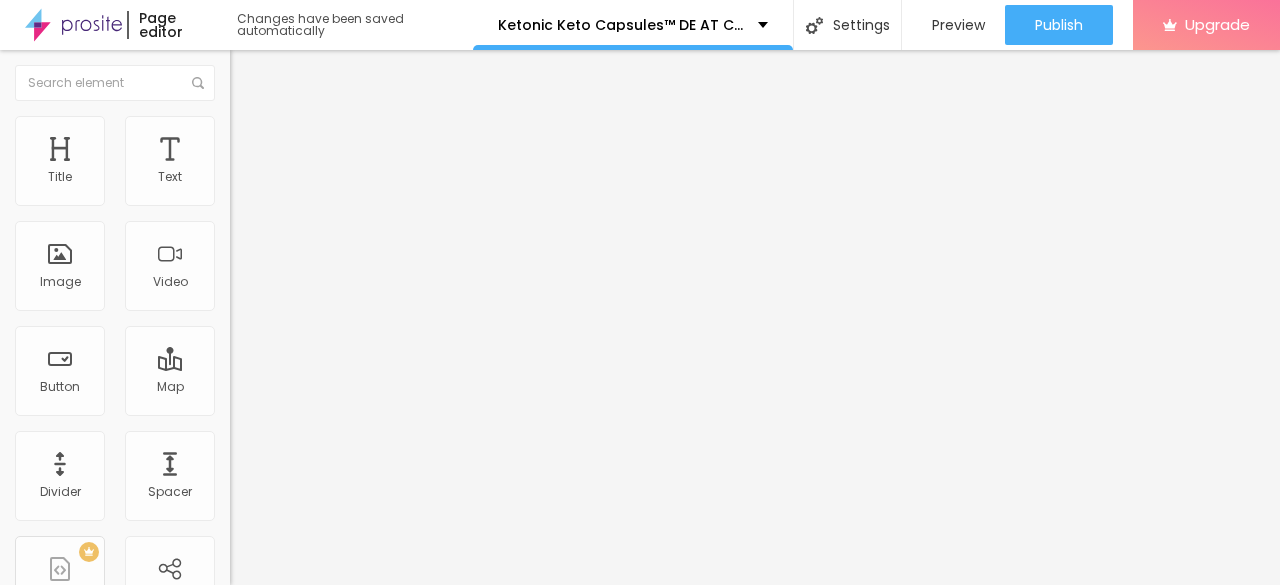 click 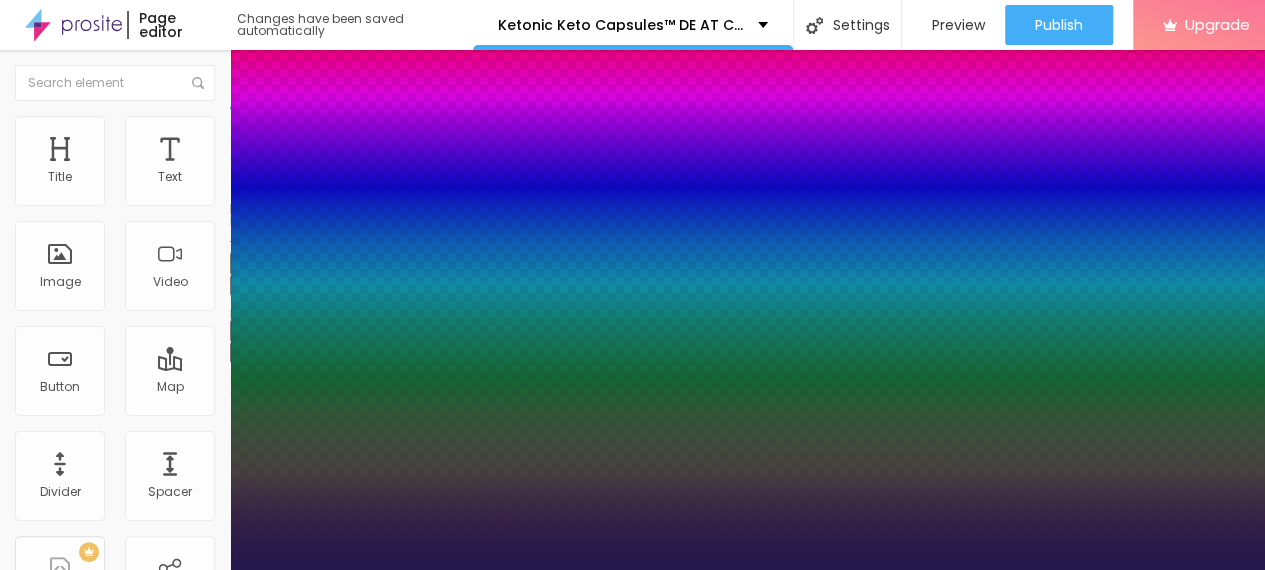drag, startPoint x: 308, startPoint y: 511, endPoint x: 428, endPoint y: 498, distance: 120.70211 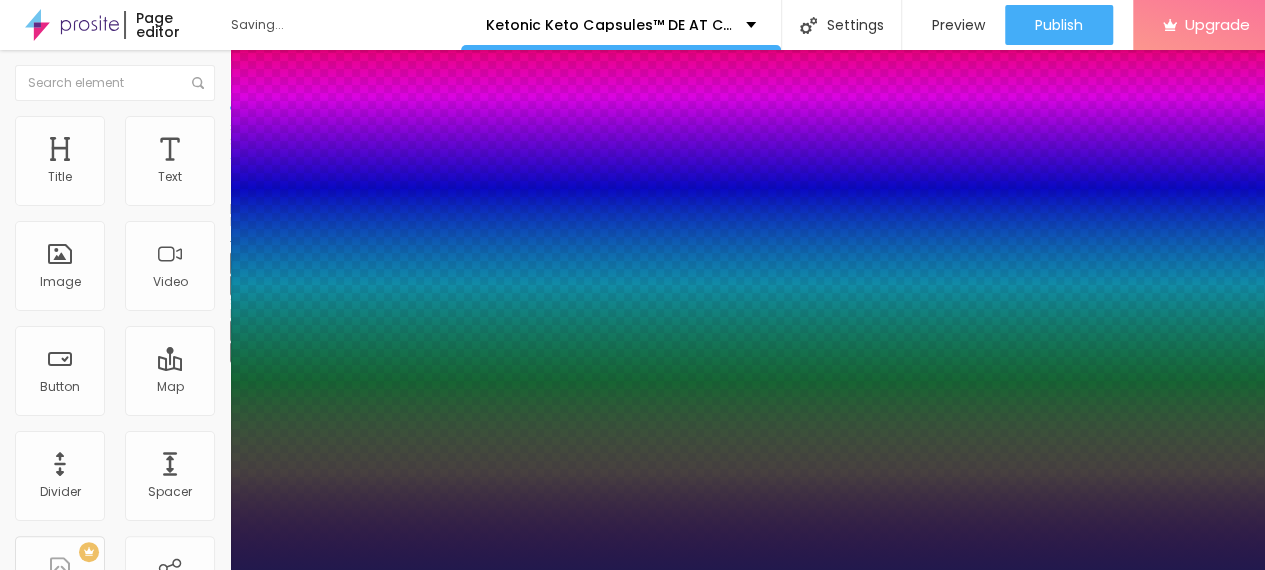 type on "1" 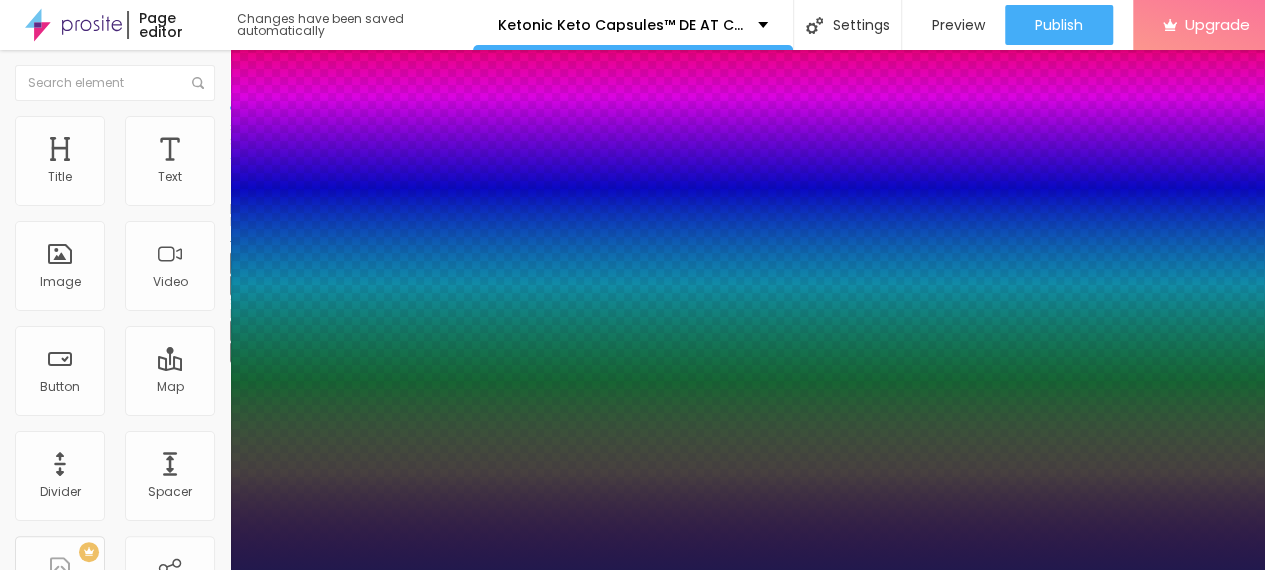 select on "BreeSerif" 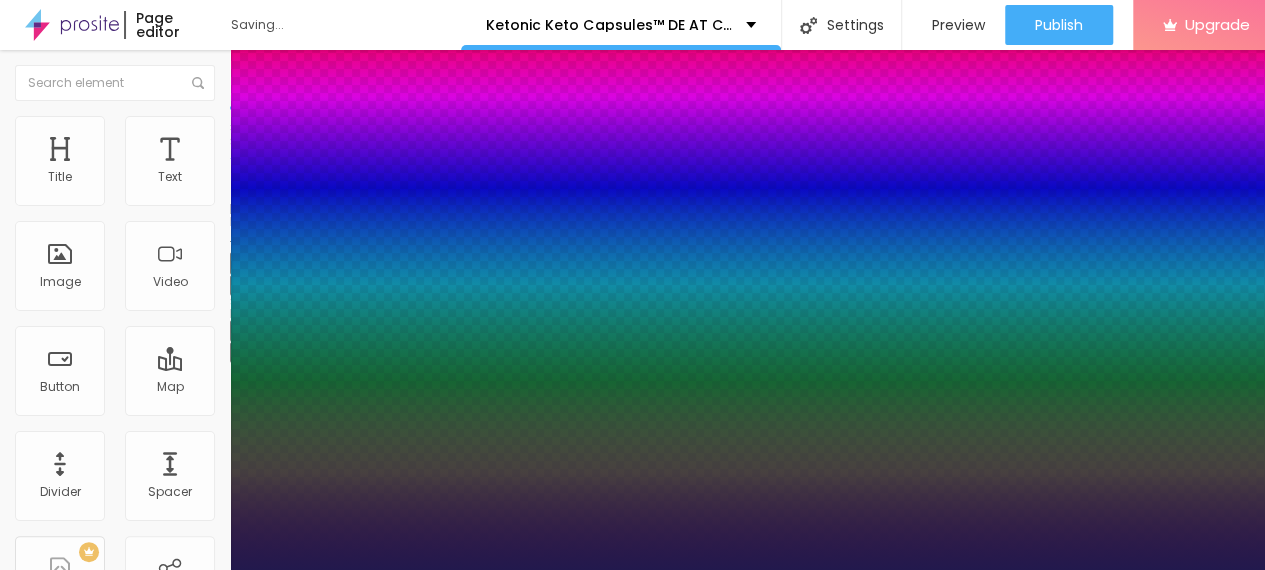 scroll, scrollTop: 200, scrollLeft: 0, axis: vertical 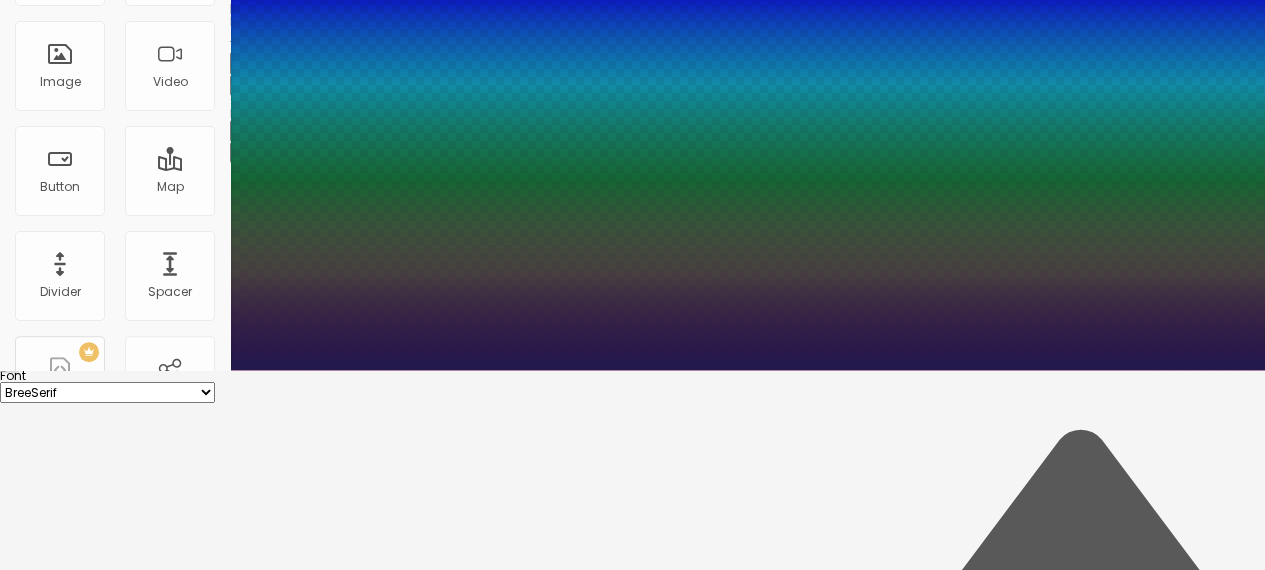 type on "1" 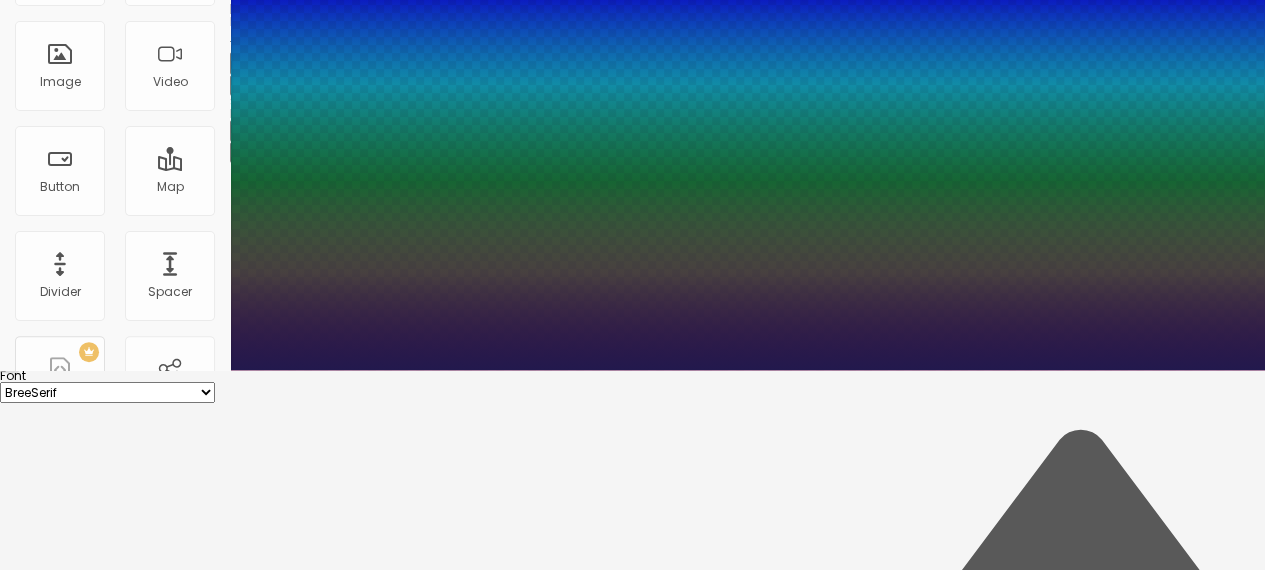 type on "1" 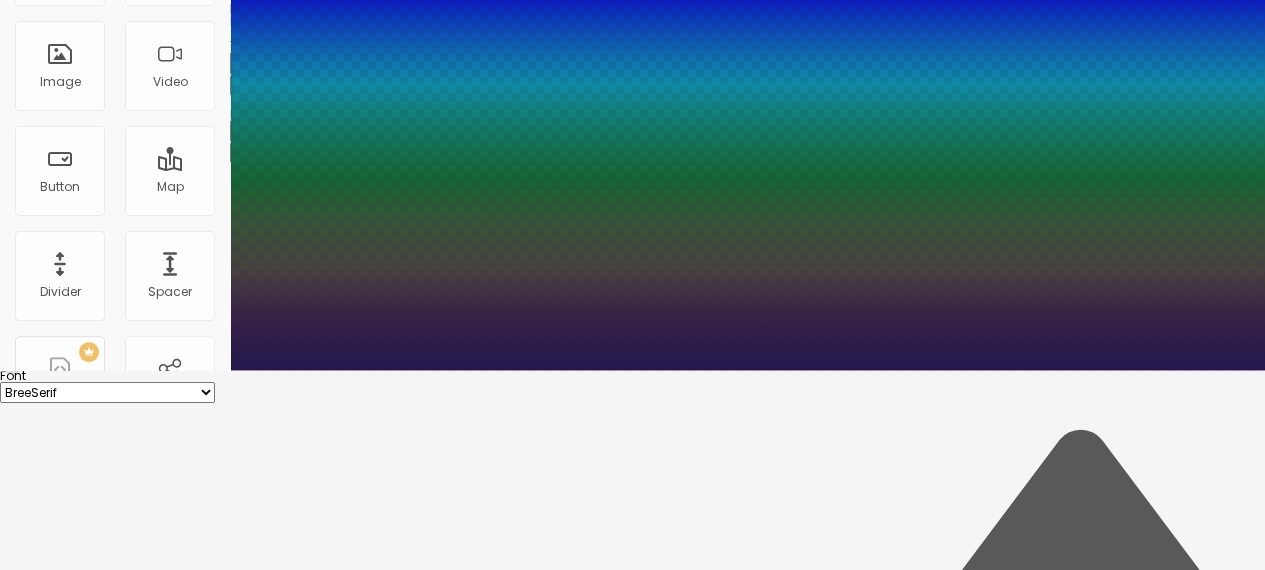 type on "69" 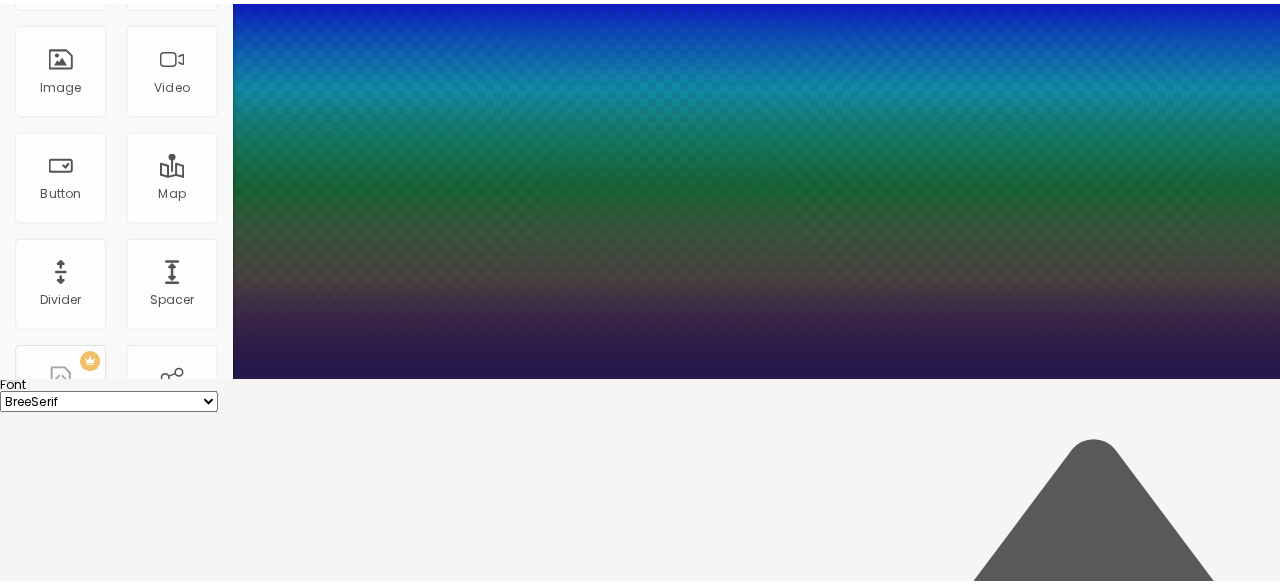 scroll, scrollTop: 0, scrollLeft: 0, axis: both 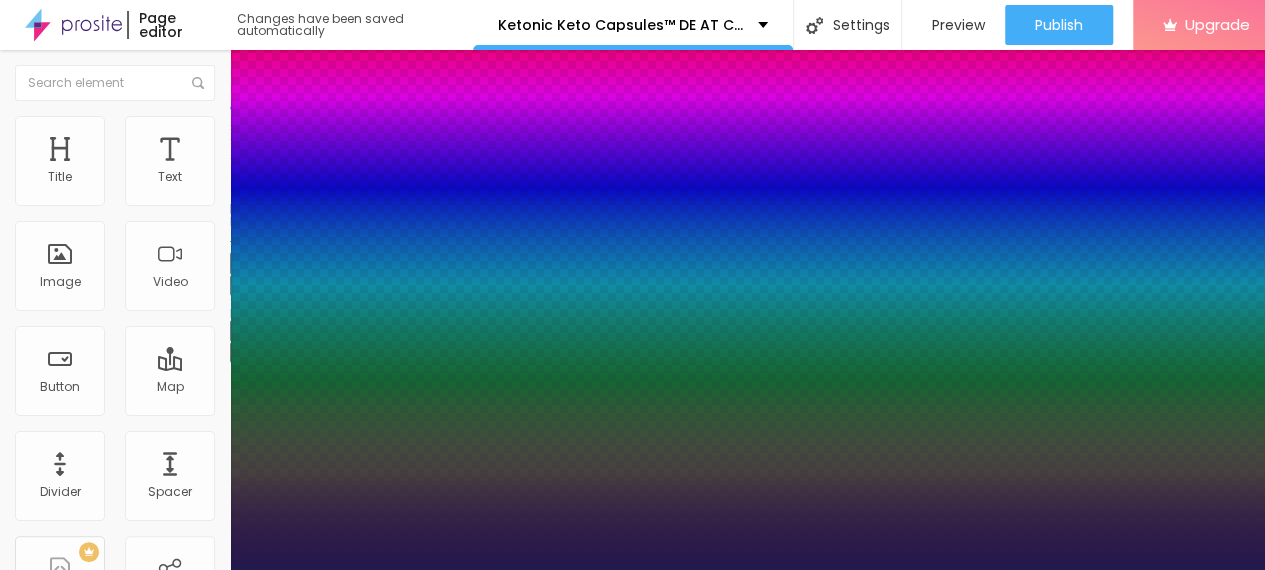 click at bounding box center [632, 570] 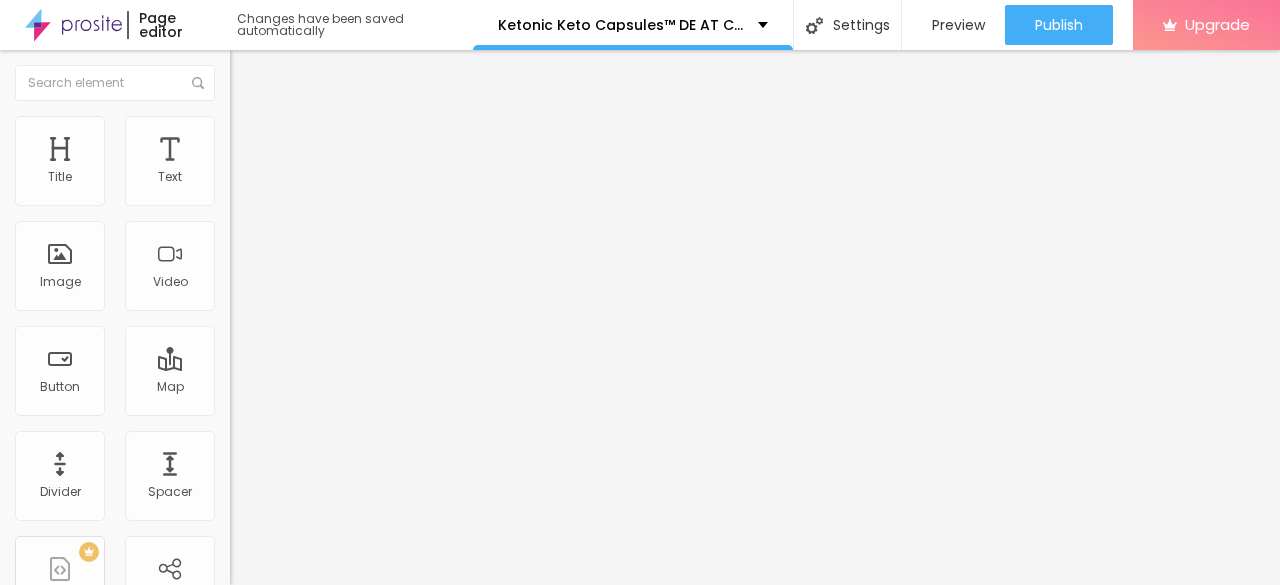click on "Edit Title" at bounding box center (290, 73) 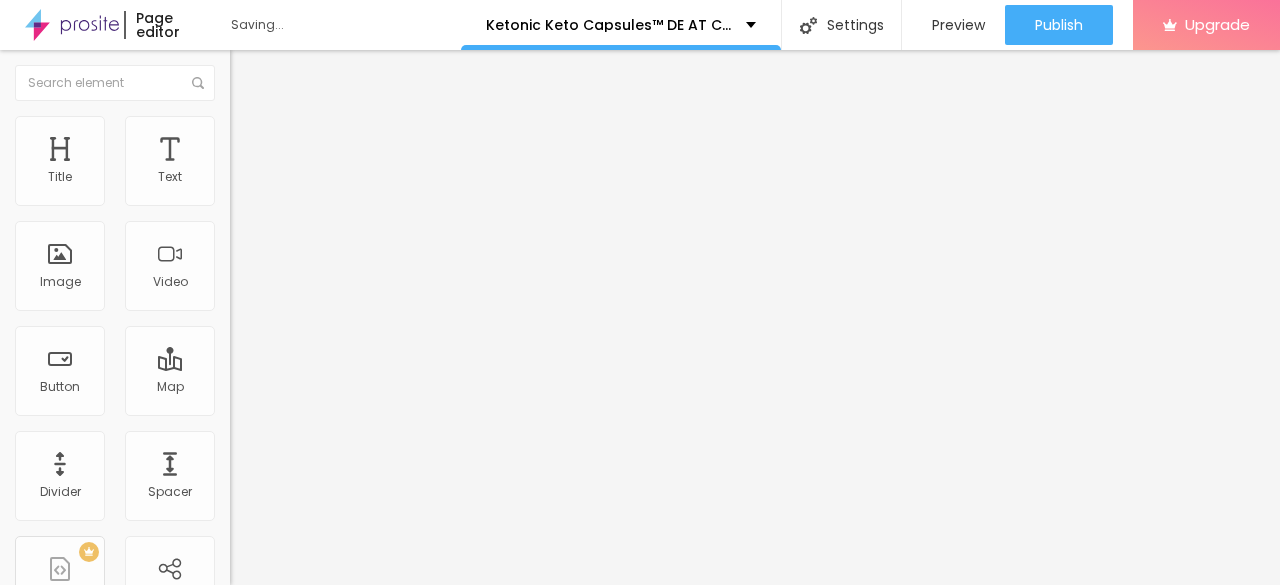 click on "Upload" at bounding box center (66, 646) 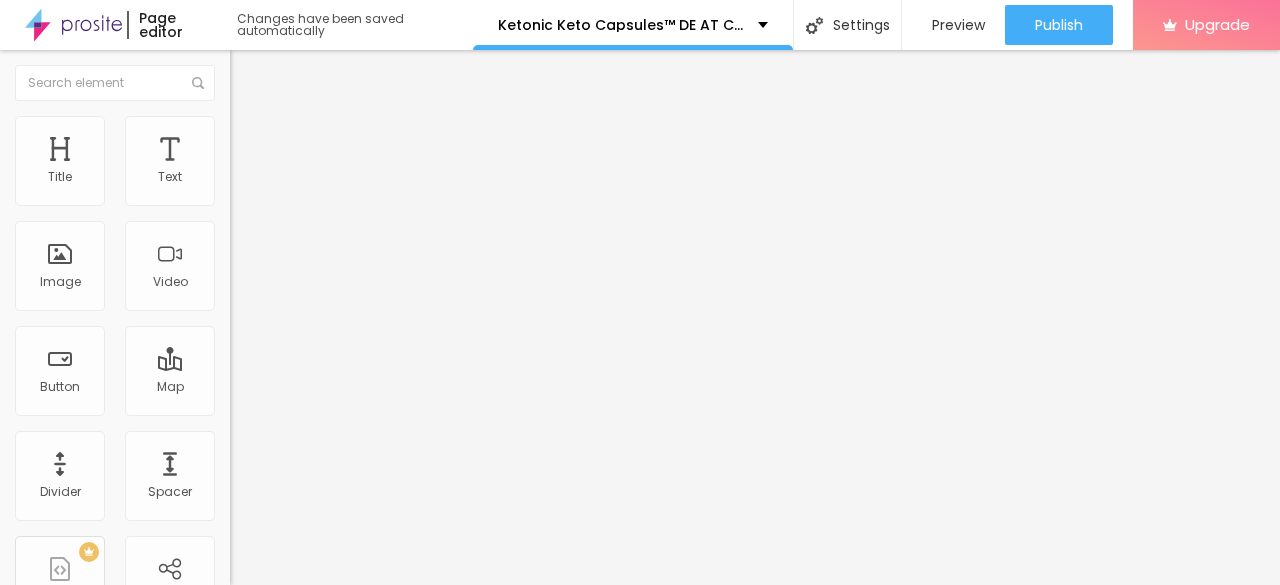 click at bounding box center [640, 779] 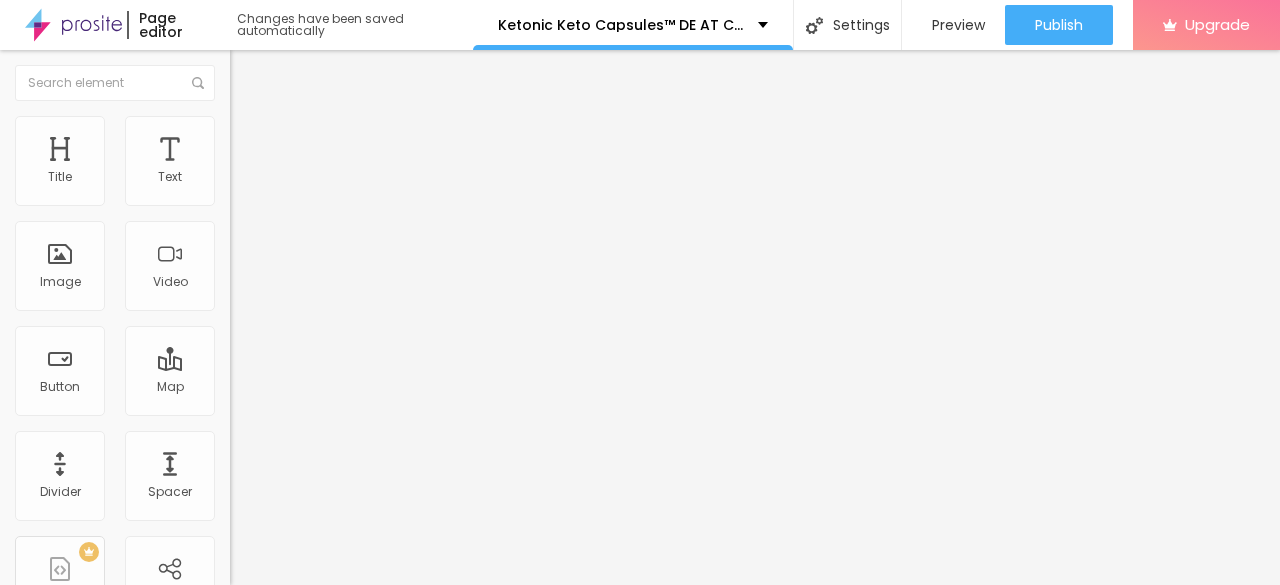 type on "55" 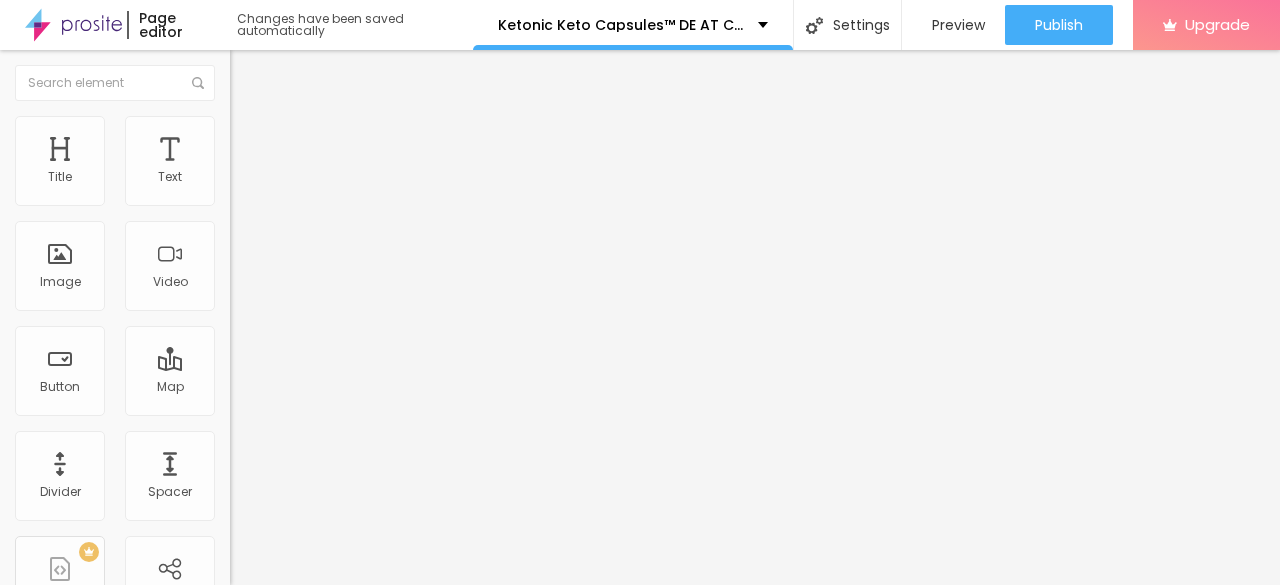 type on "55" 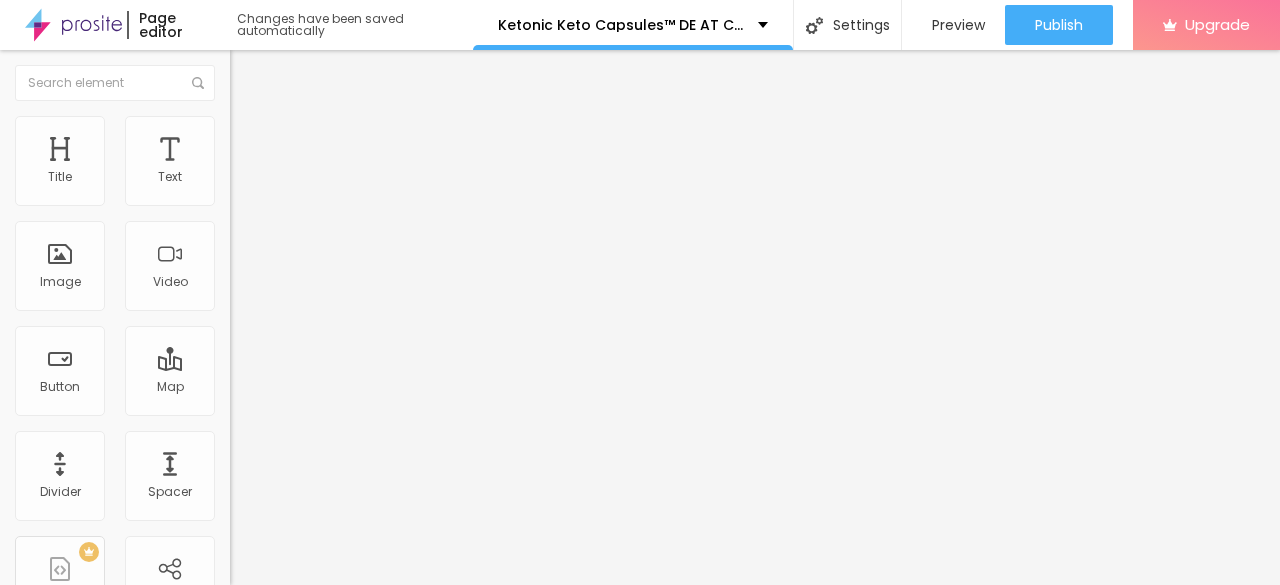 click at bounding box center (294, 197) 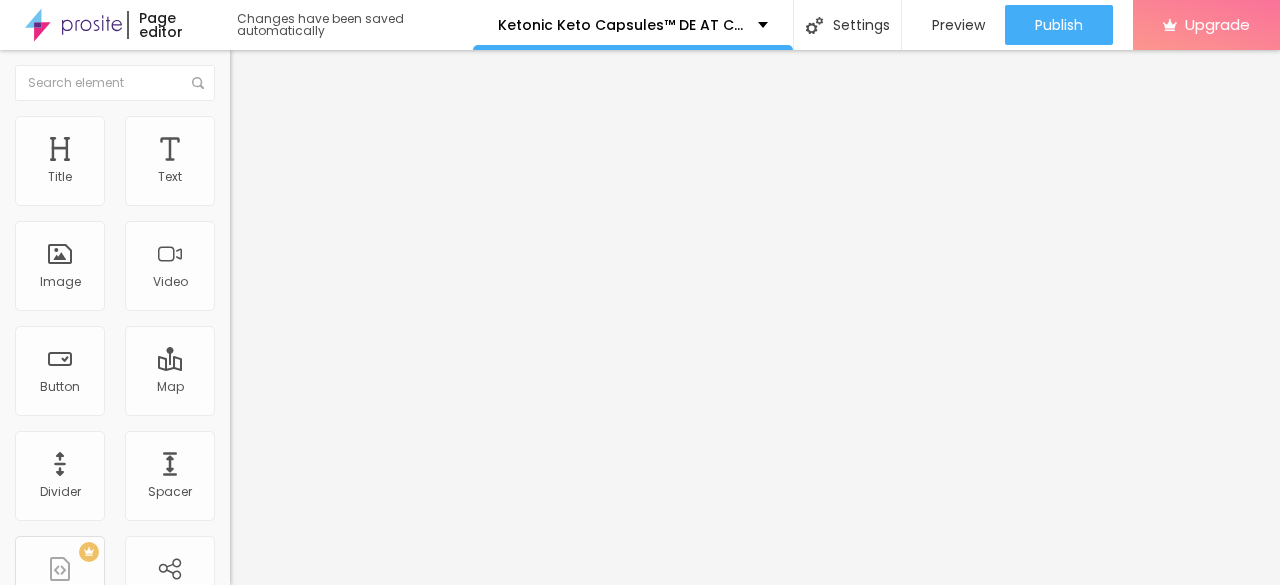 type on "50" 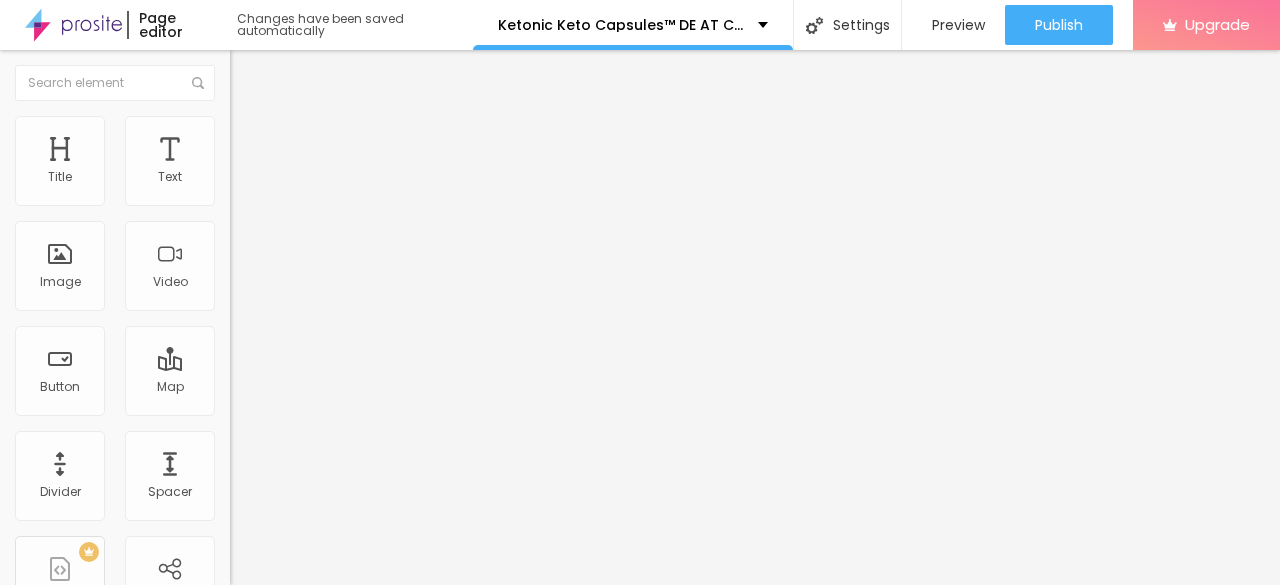 type on "45" 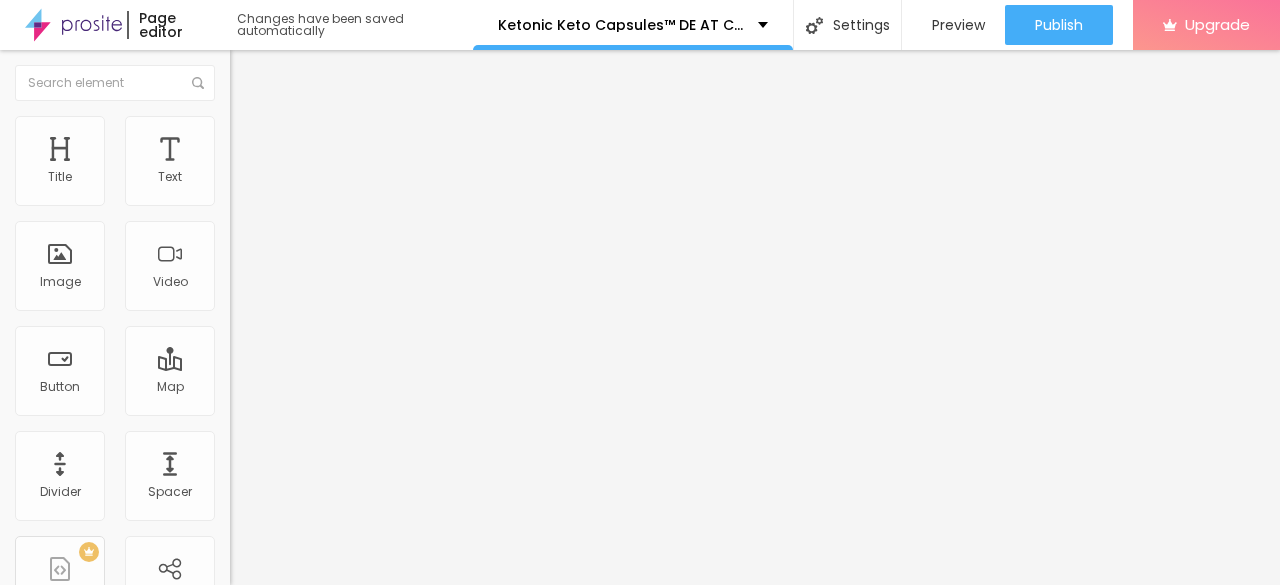 type on "45" 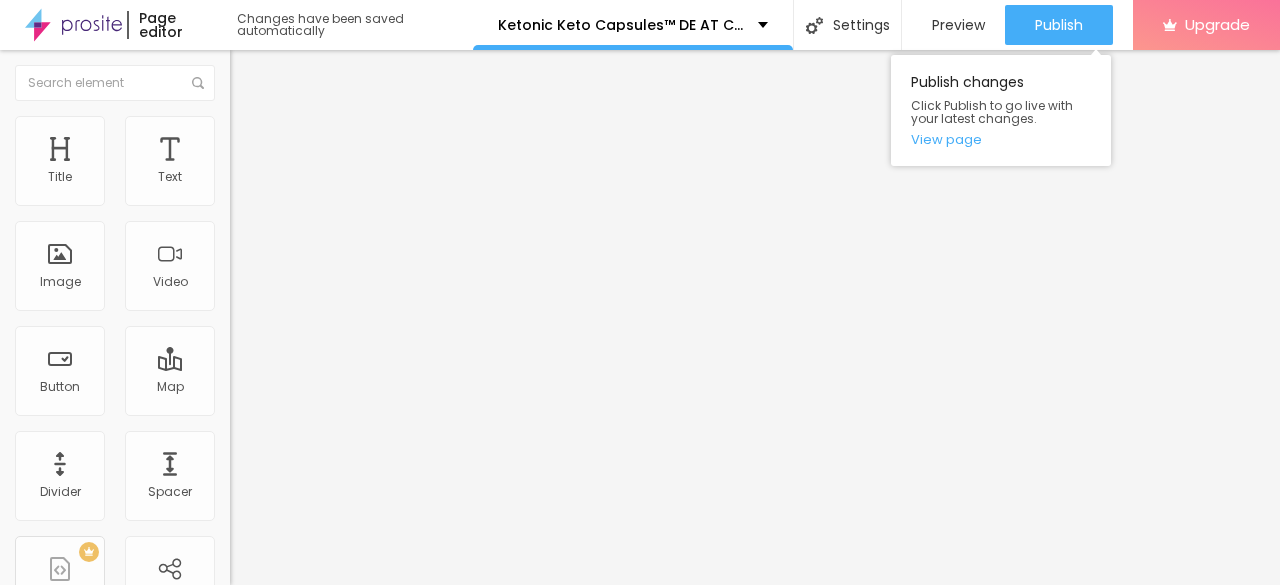 drag, startPoint x: 1038, startPoint y: 13, endPoint x: 1028, endPoint y: 91, distance: 78.63841 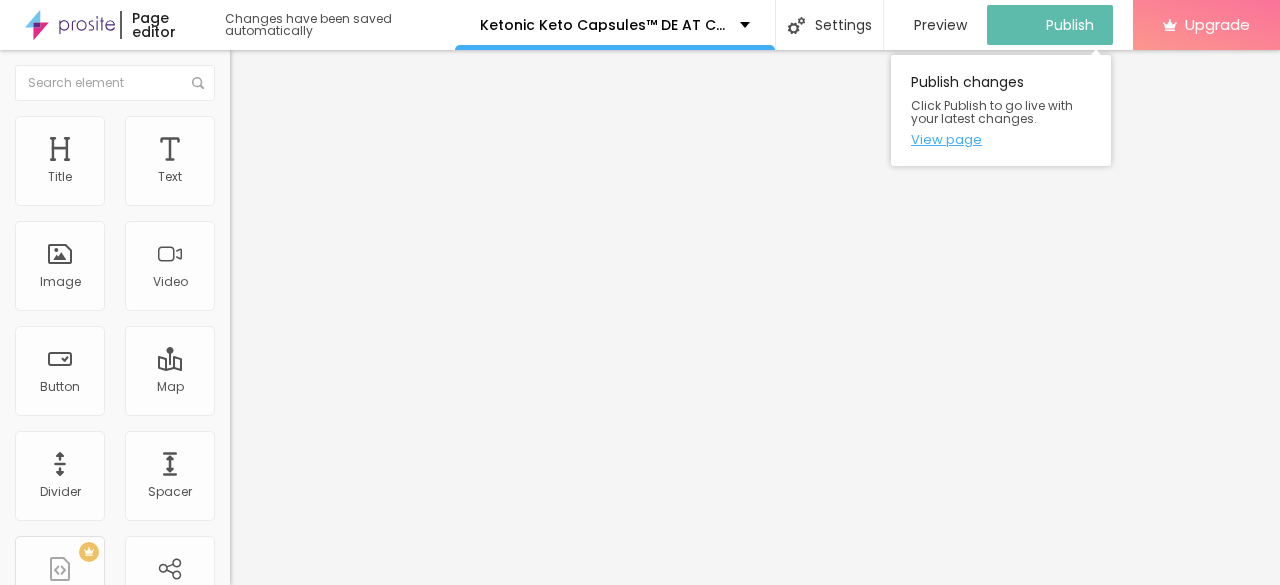 click on "View page" at bounding box center (1001, 139) 